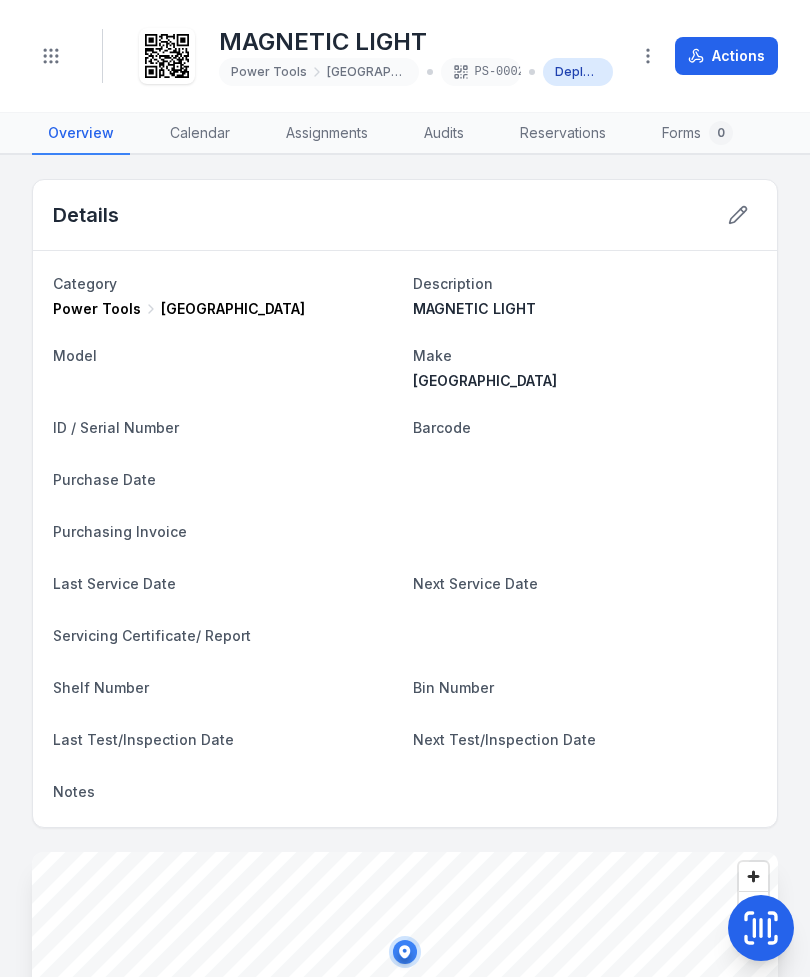 scroll, scrollTop: 0, scrollLeft: 0, axis: both 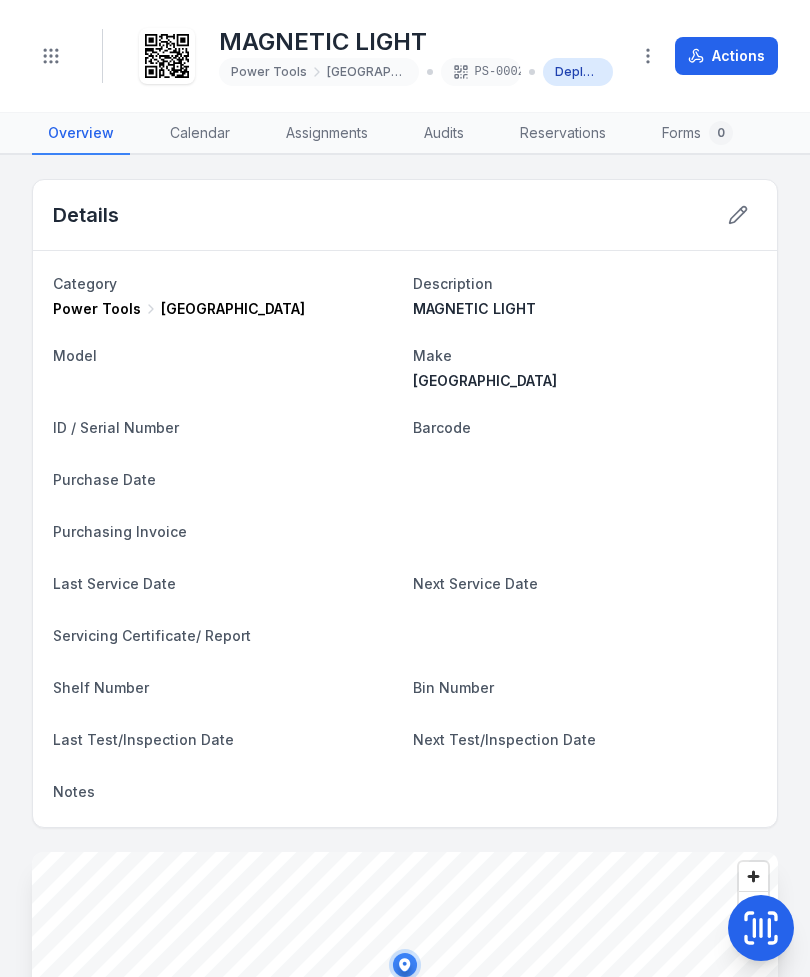 click on "Toggle Navigation" at bounding box center (51, 56) 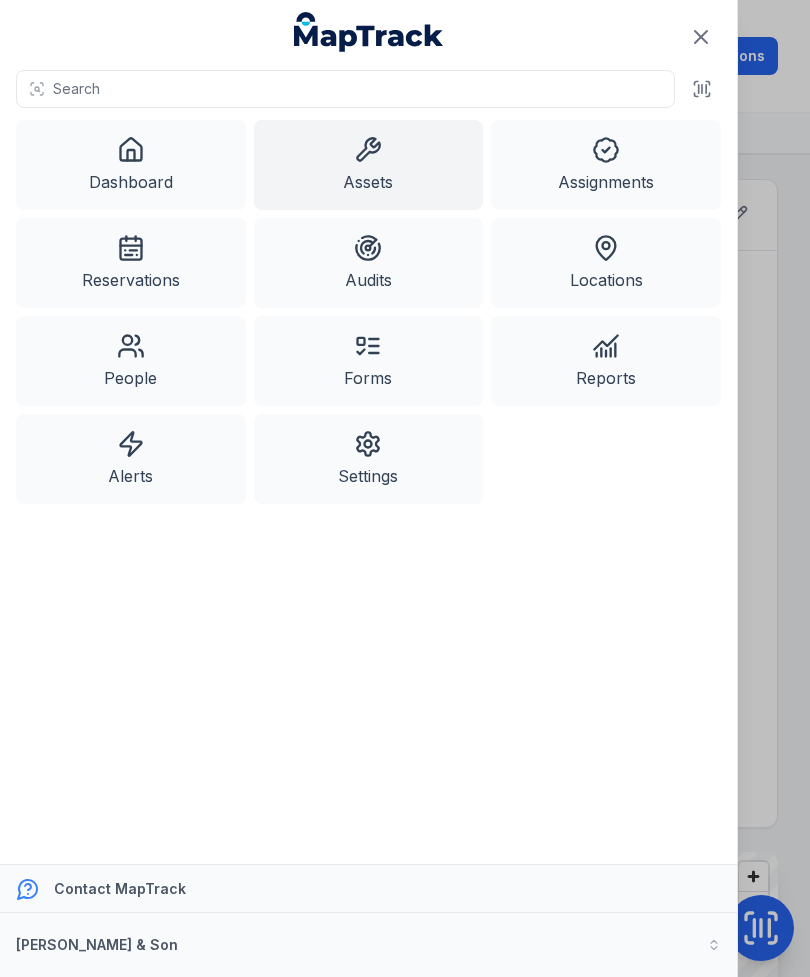 click on "Assets" at bounding box center [369, 165] 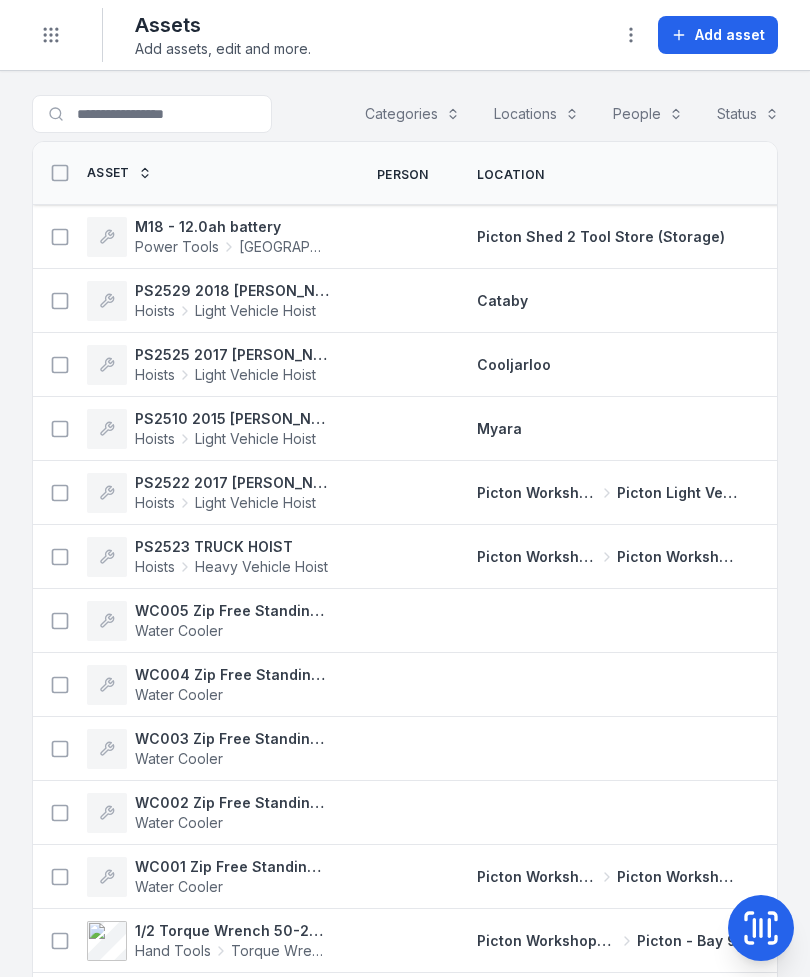 scroll, scrollTop: 0, scrollLeft: 0, axis: both 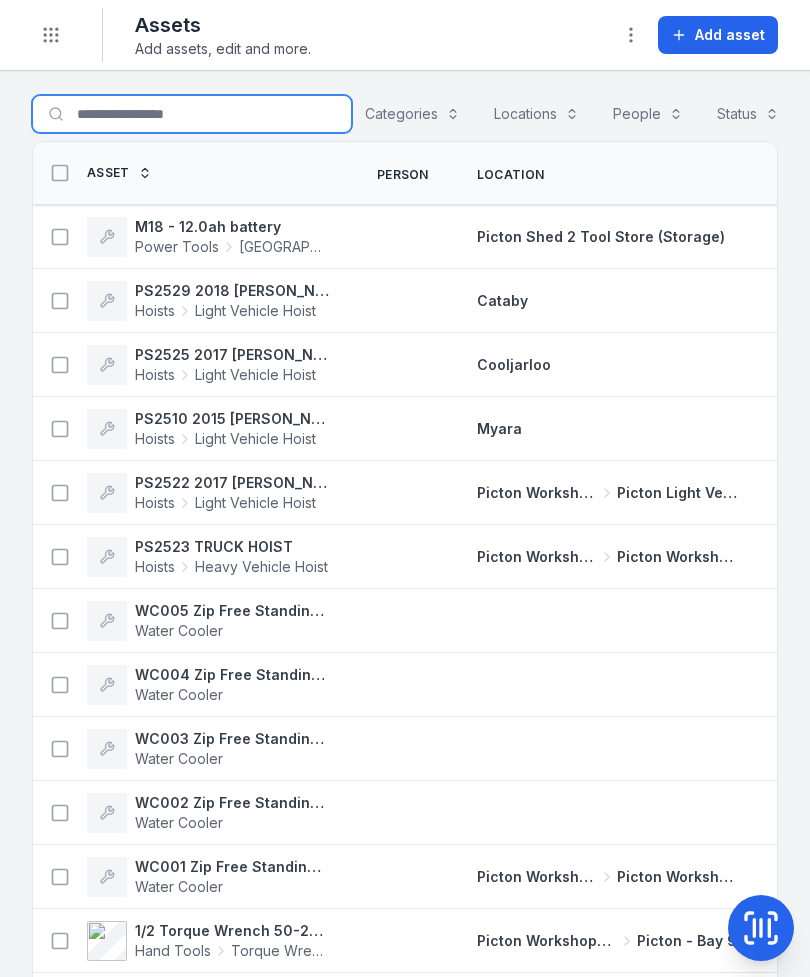 click on "Search for  assets" at bounding box center [192, 114] 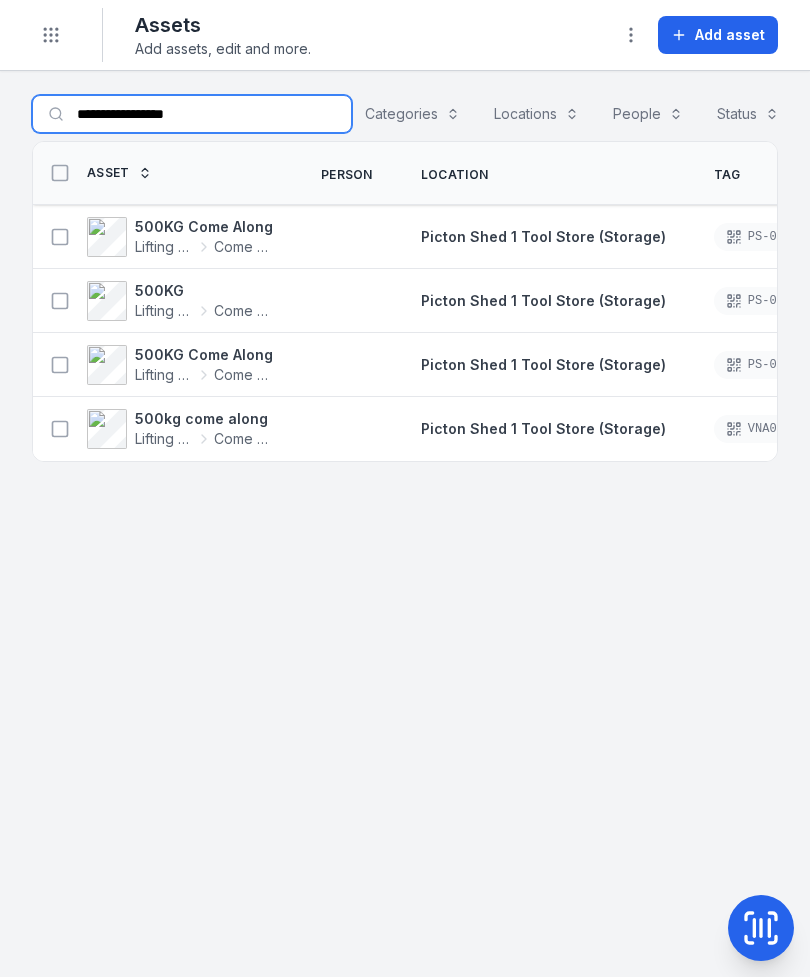 scroll, scrollTop: 0, scrollLeft: 0, axis: both 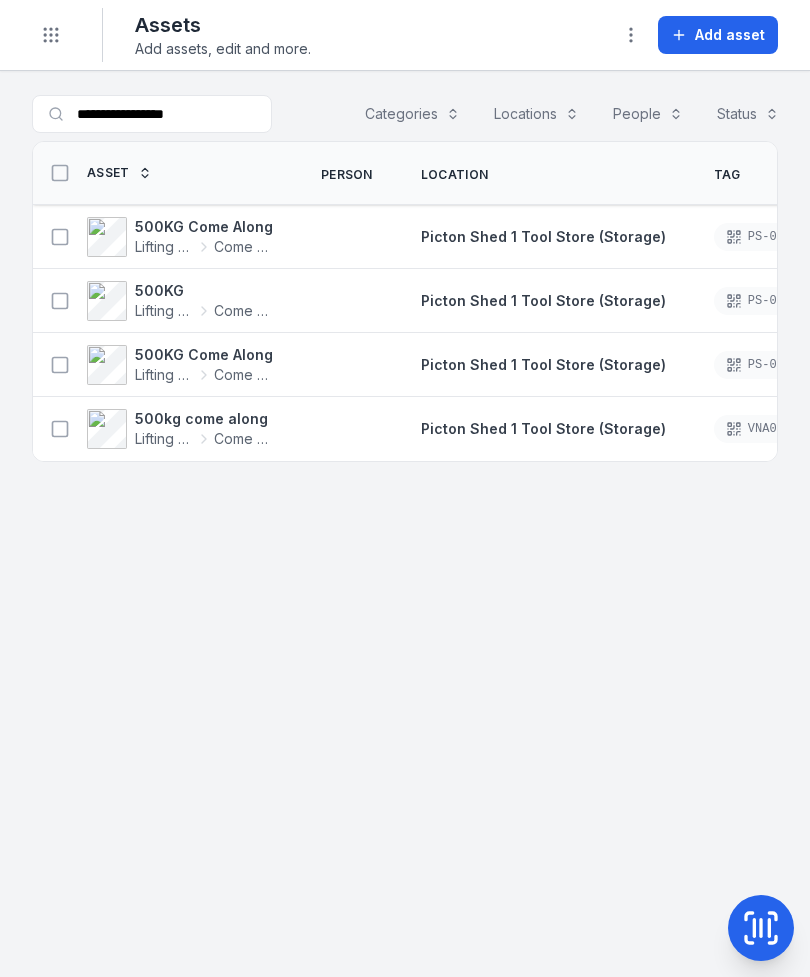 click at bounding box center [60, 365] 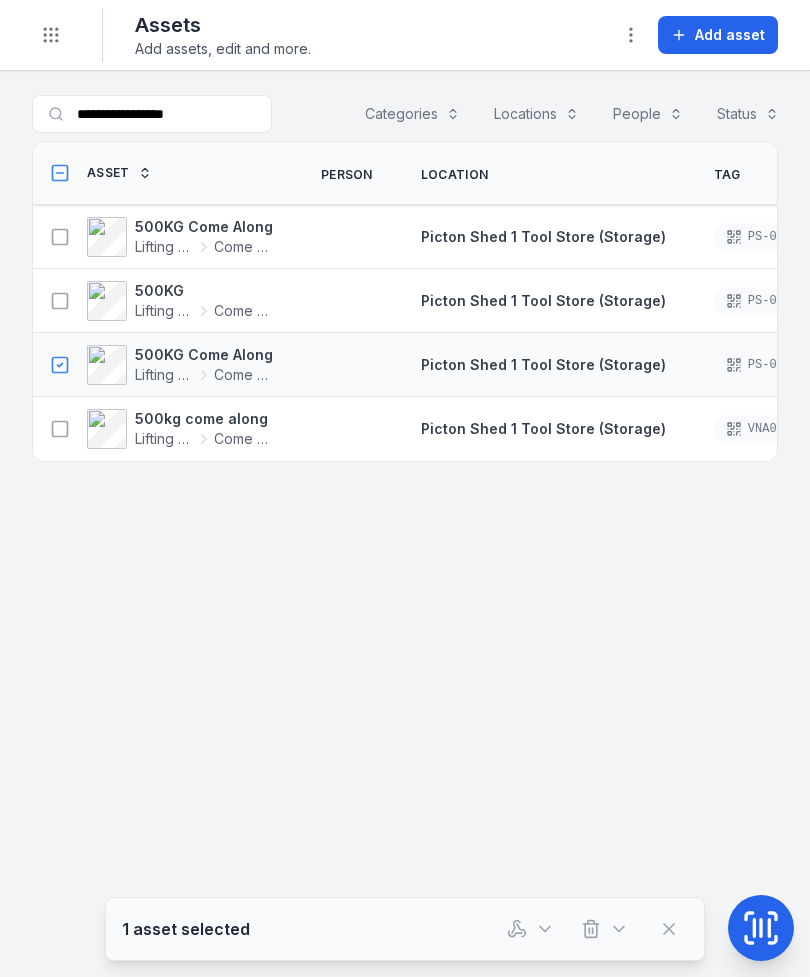 click 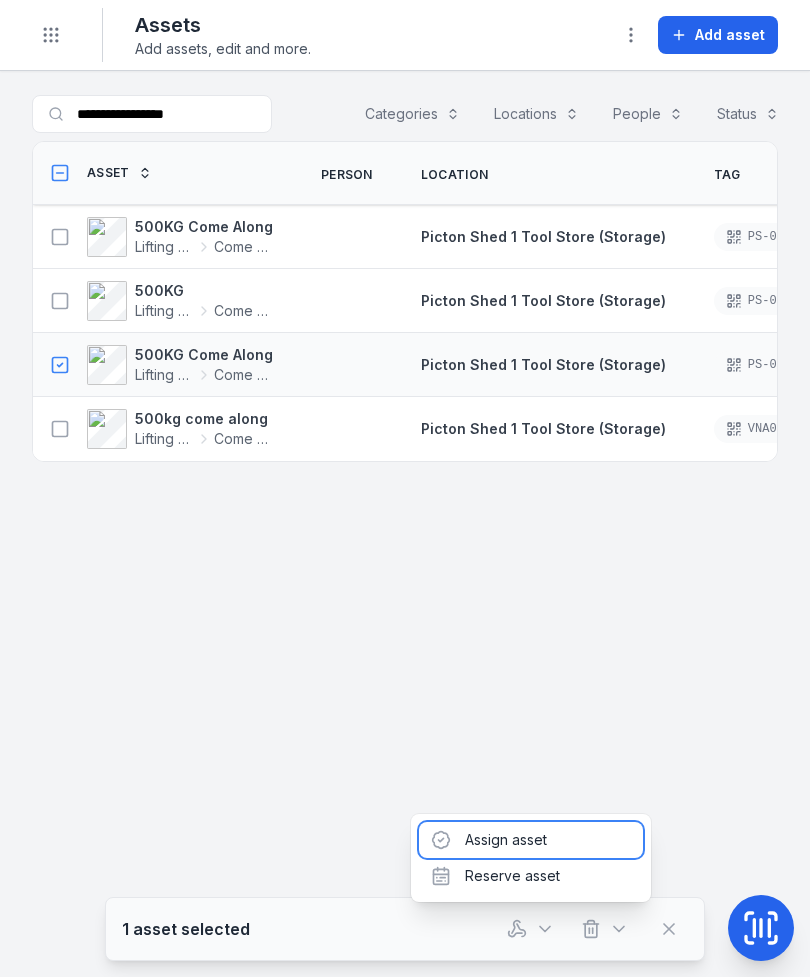 click on "Assign asset" at bounding box center (531, 840) 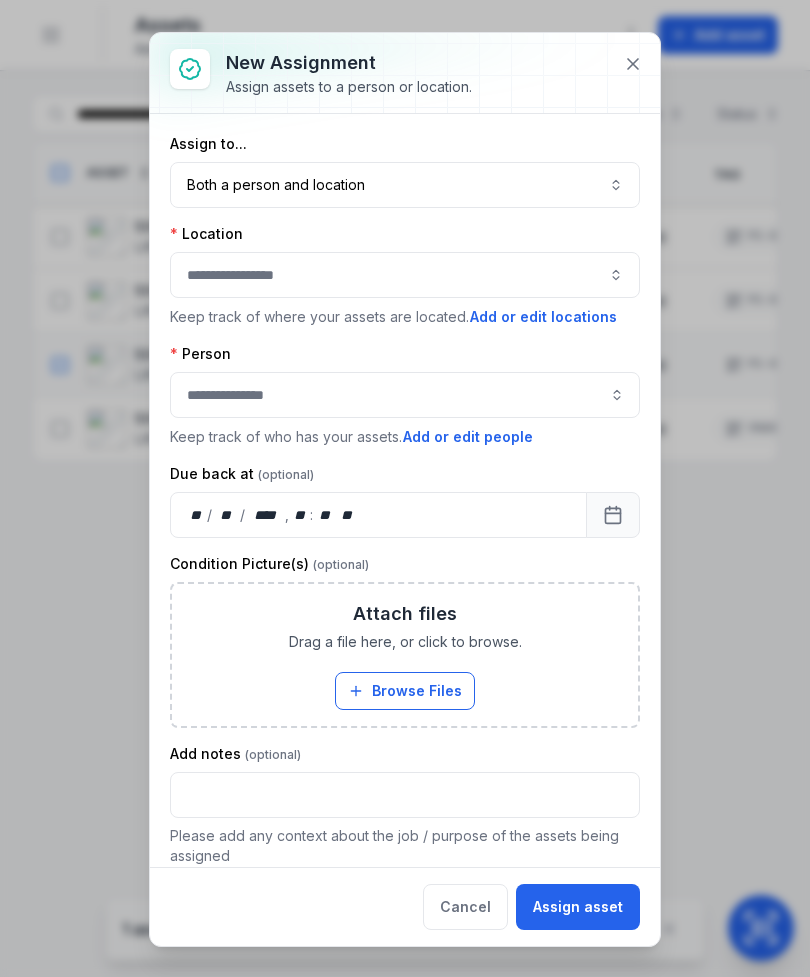 click on "Both a person and location ****" at bounding box center (405, 185) 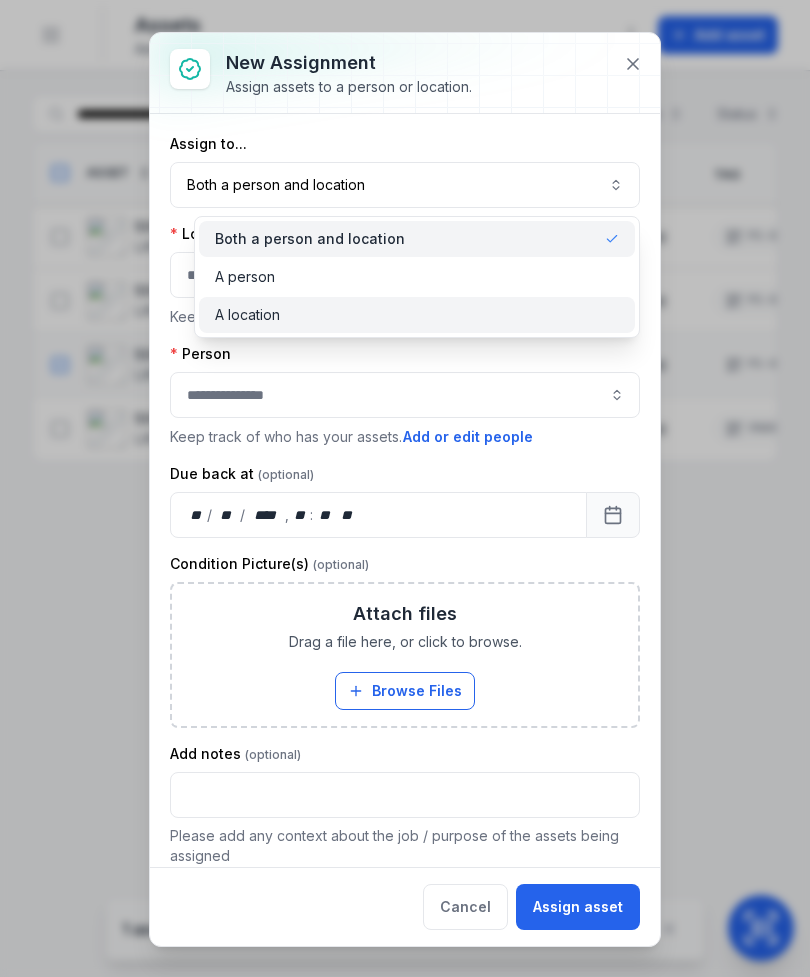 click on "A location" at bounding box center [417, 315] 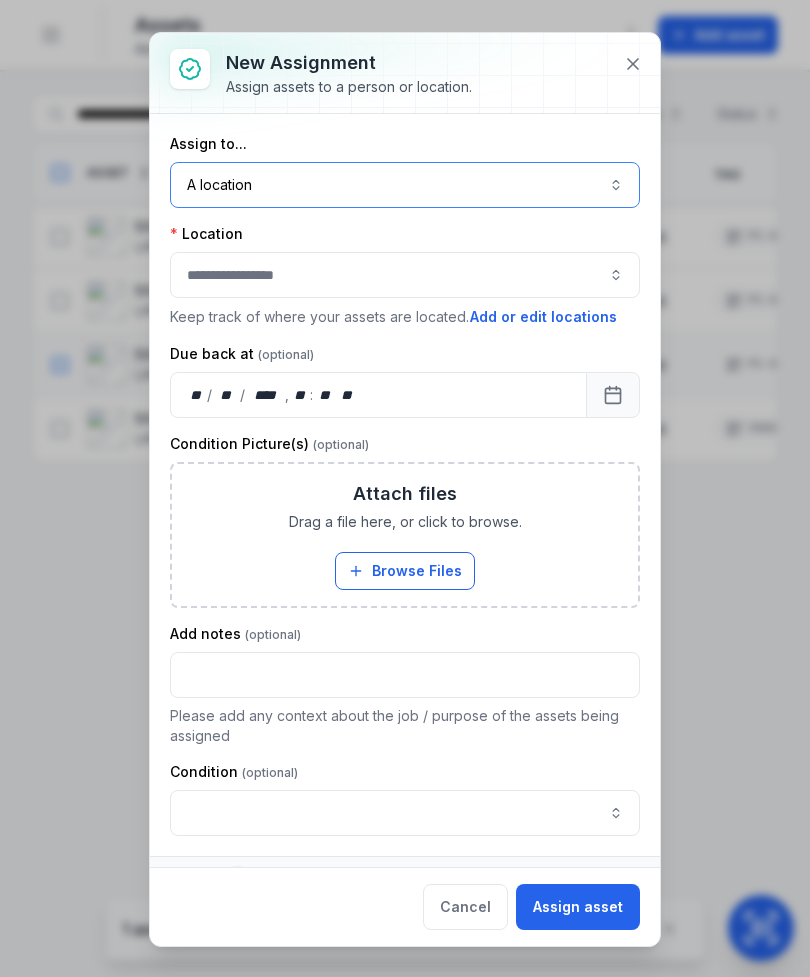 click at bounding box center (405, 275) 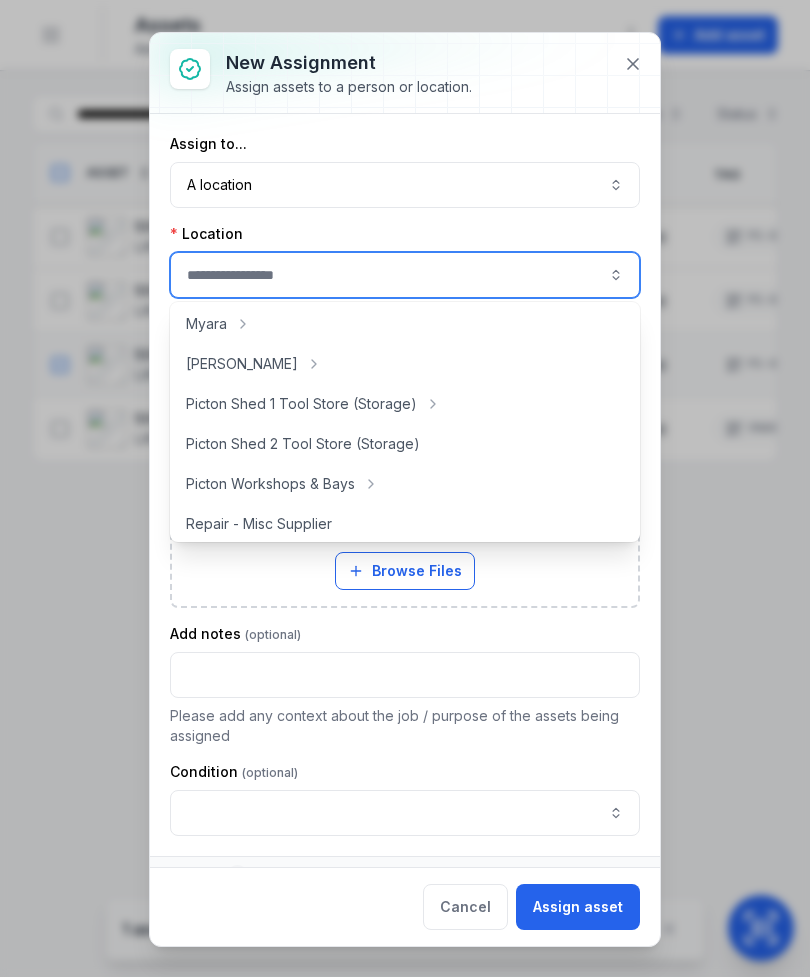 scroll, scrollTop: 357, scrollLeft: 0, axis: vertical 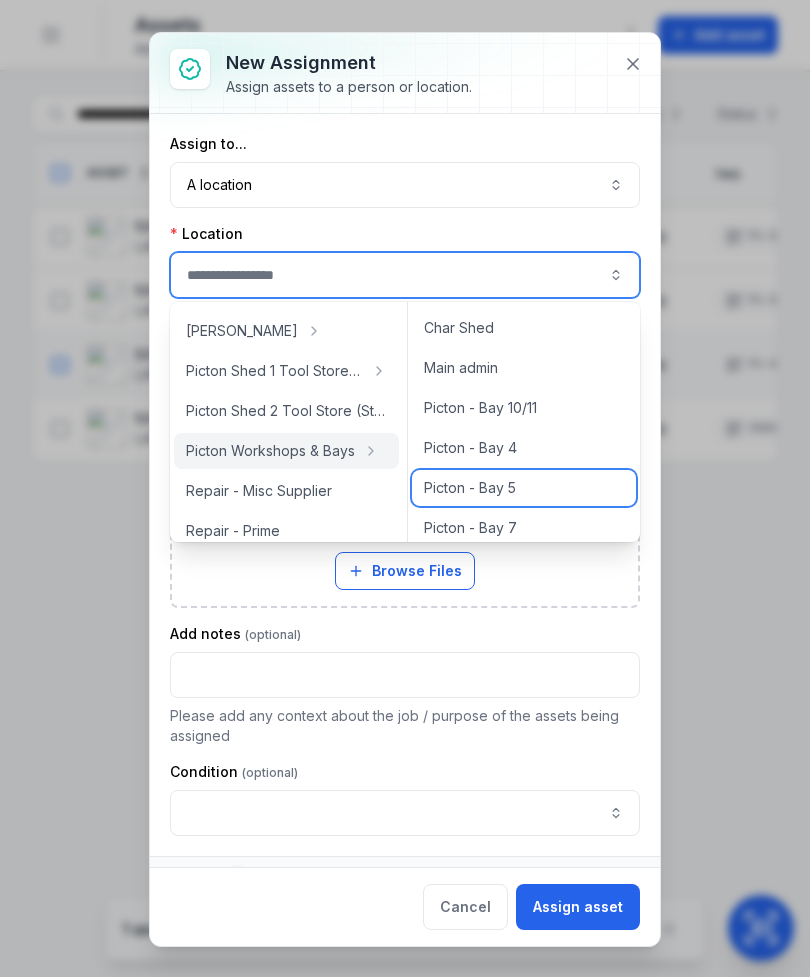 click on "Picton - Bay 5" at bounding box center [524, 488] 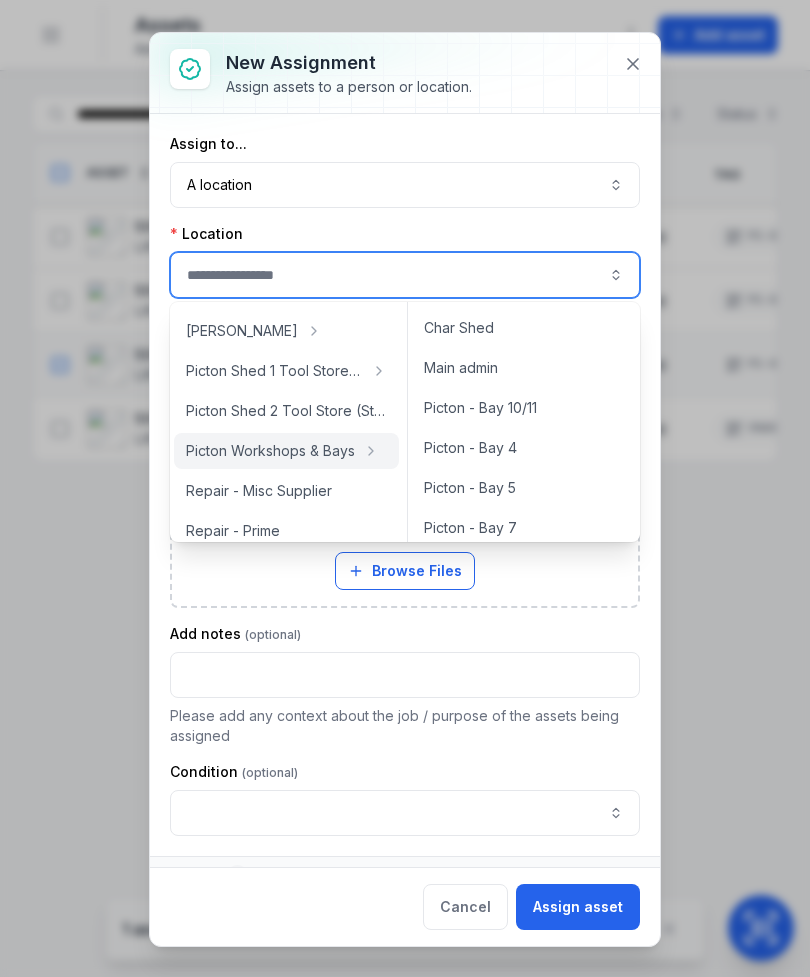 type on "**********" 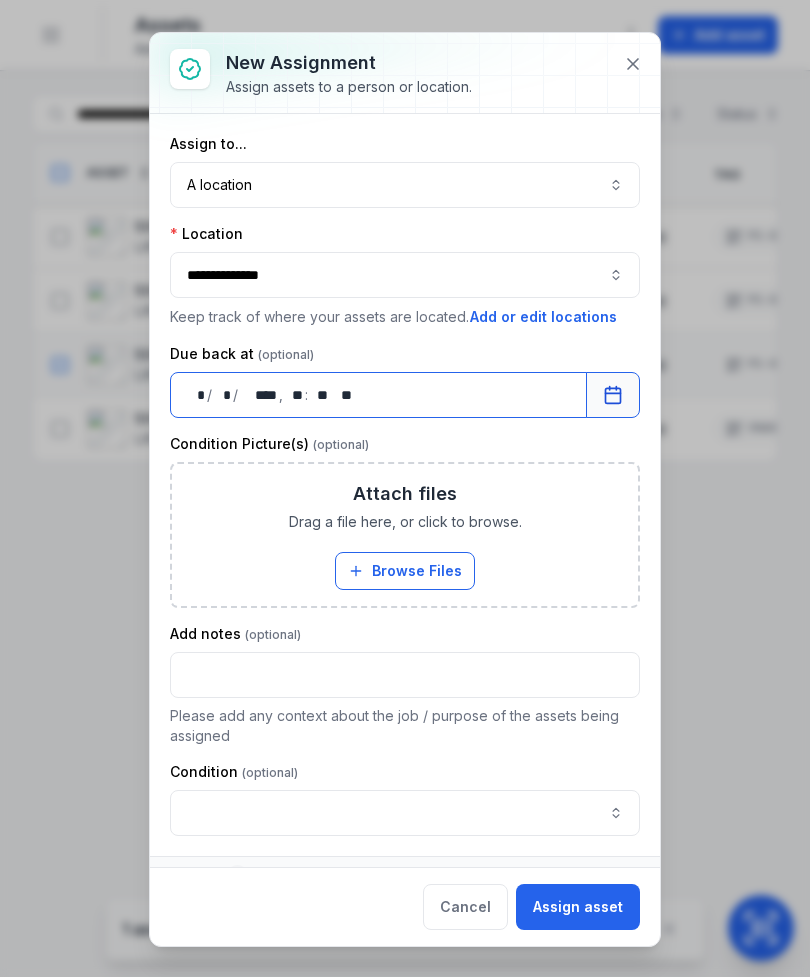 click on ":" at bounding box center (307, 395) 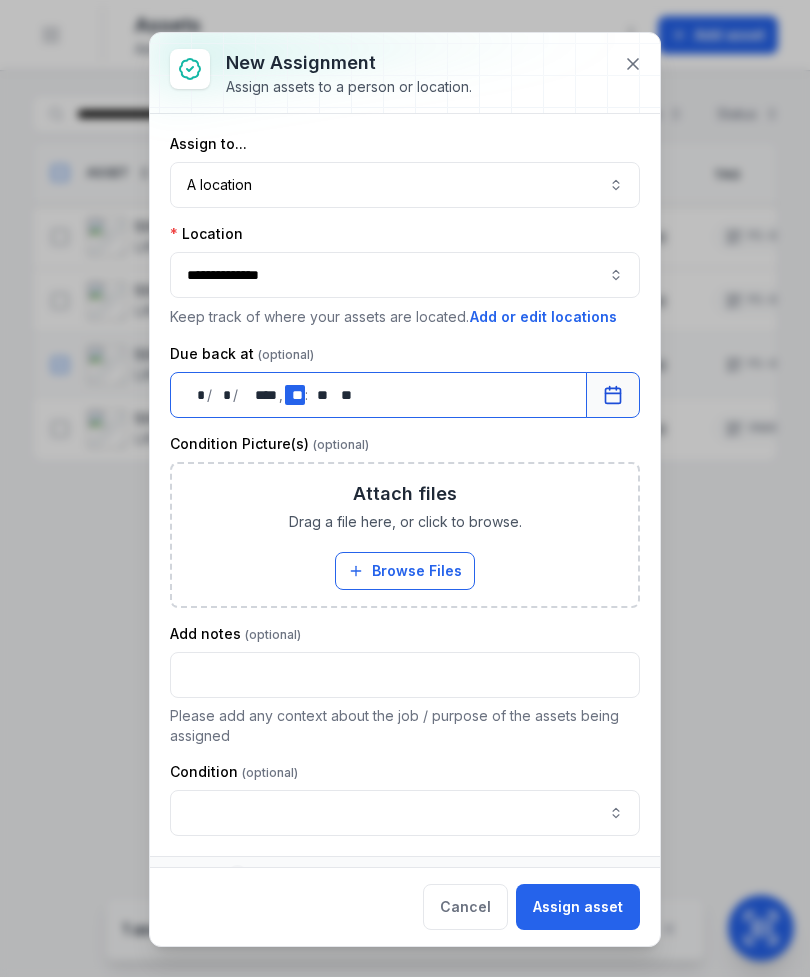 click on "** **" at bounding box center [295, 395] 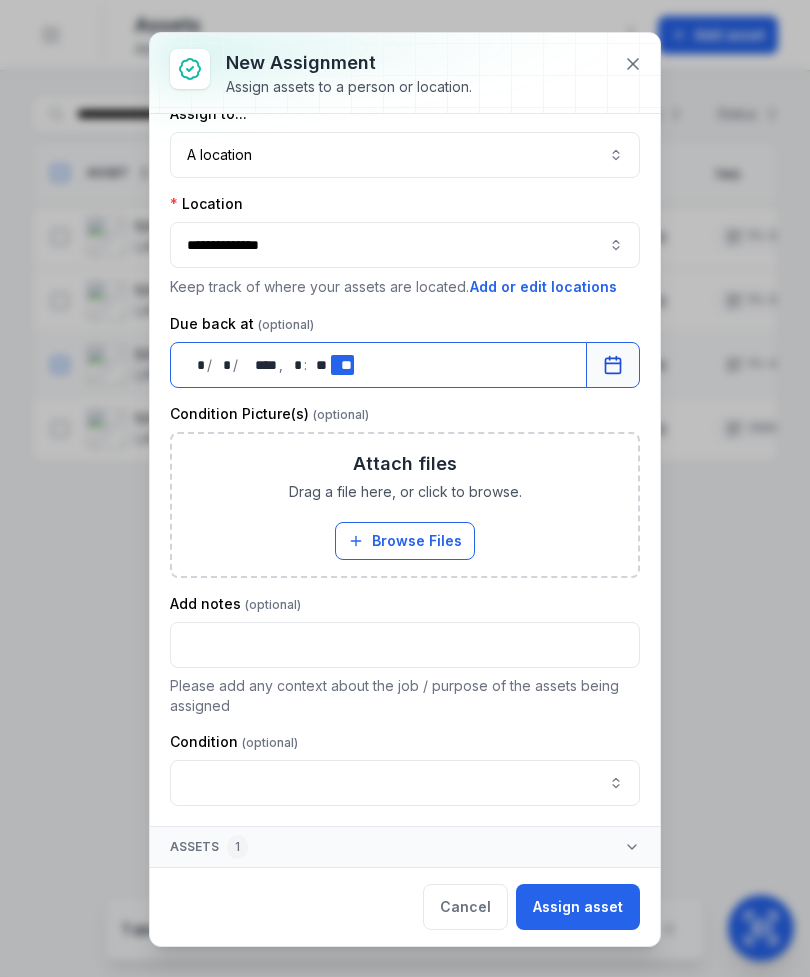 scroll, scrollTop: 30, scrollLeft: 0, axis: vertical 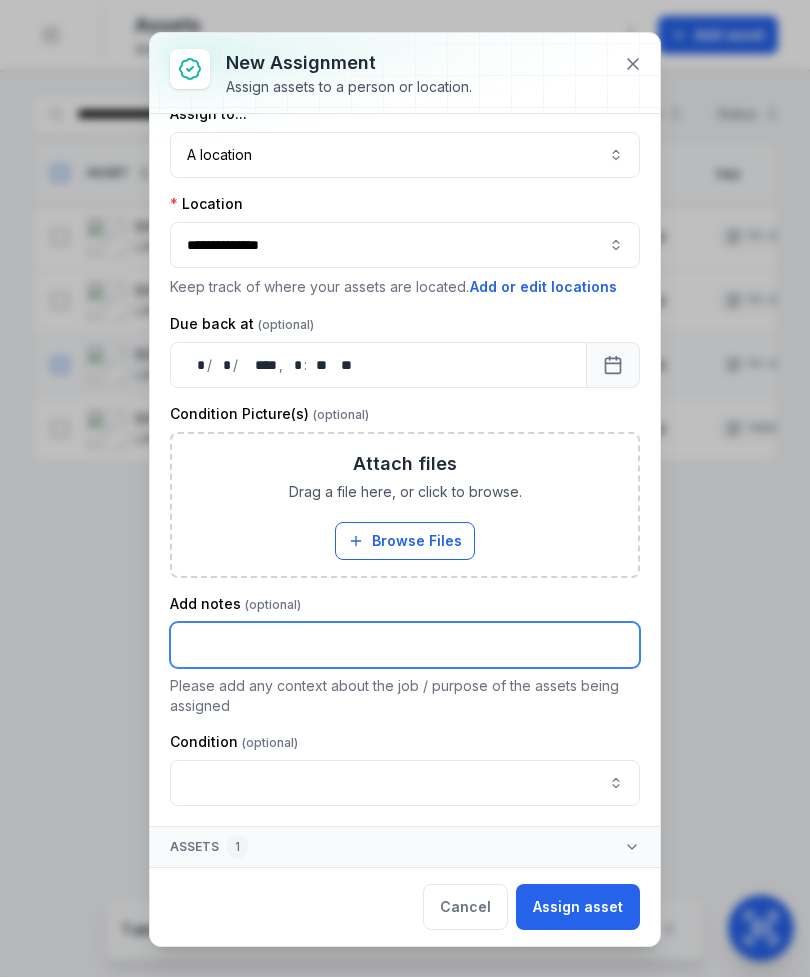 click at bounding box center [405, 645] 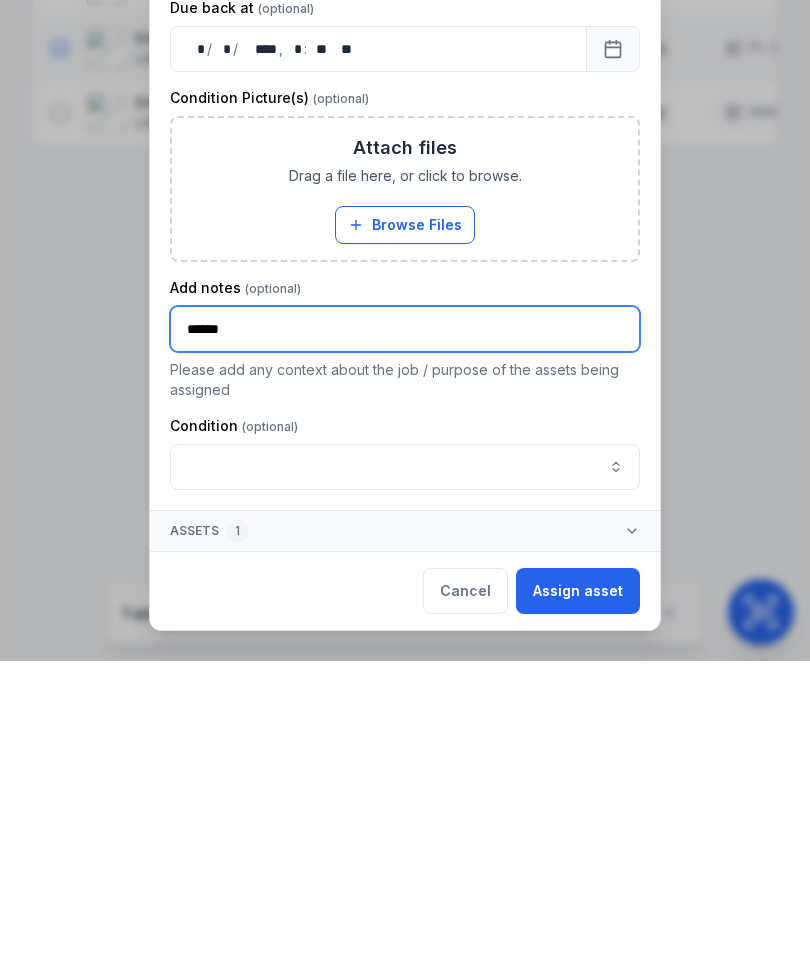 type on "******" 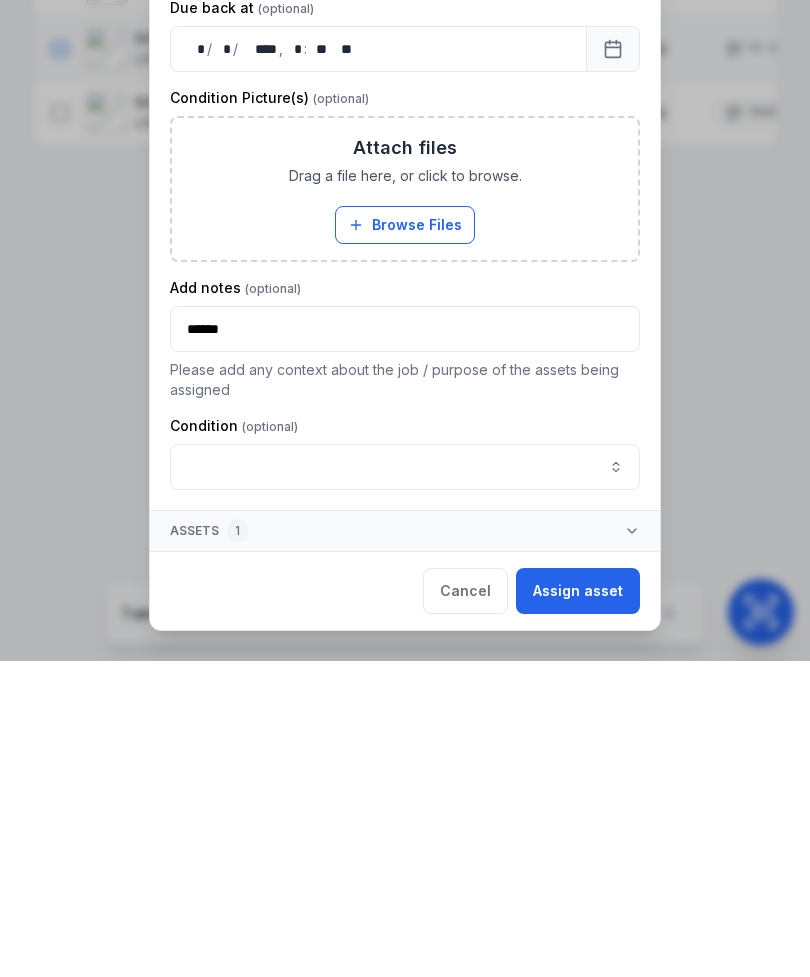 click on "Assign asset" at bounding box center (578, 907) 